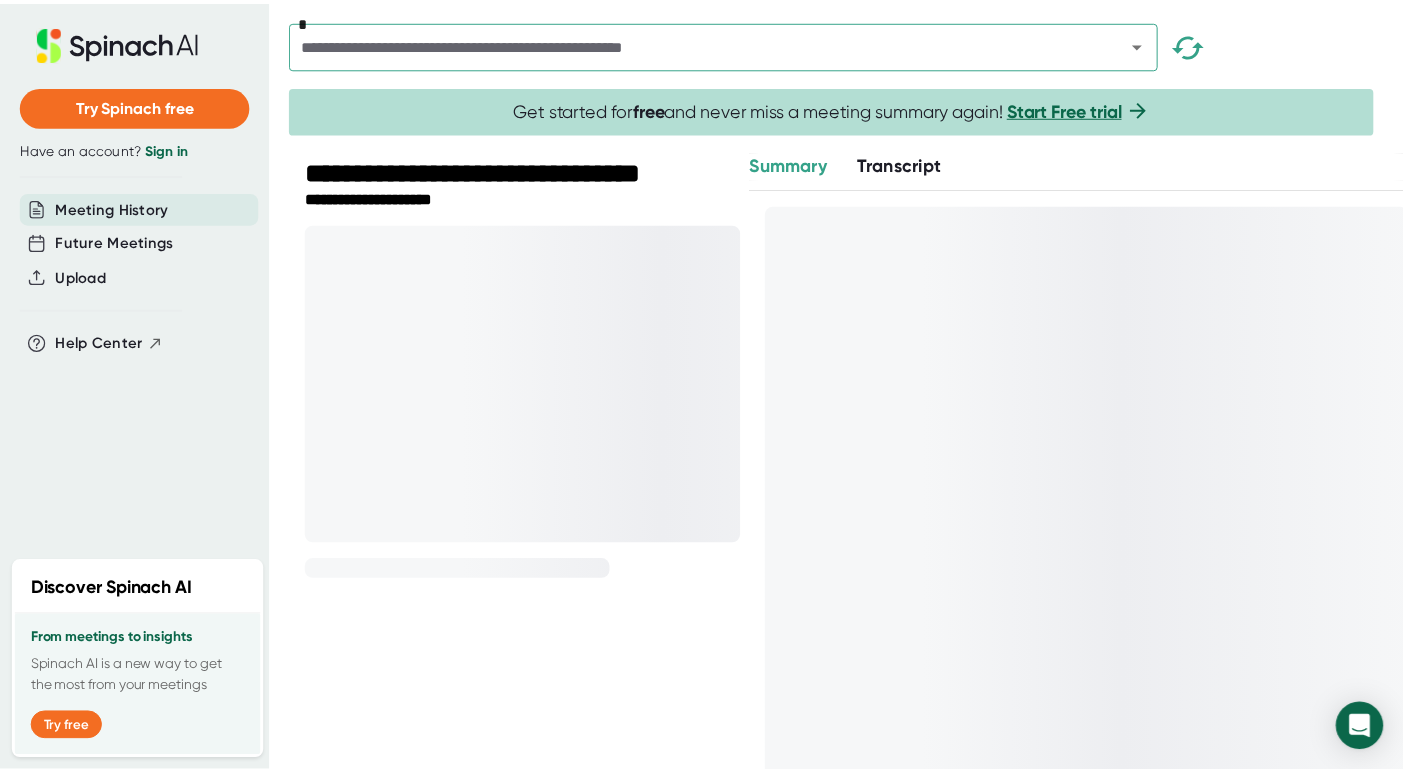 scroll, scrollTop: 0, scrollLeft: 0, axis: both 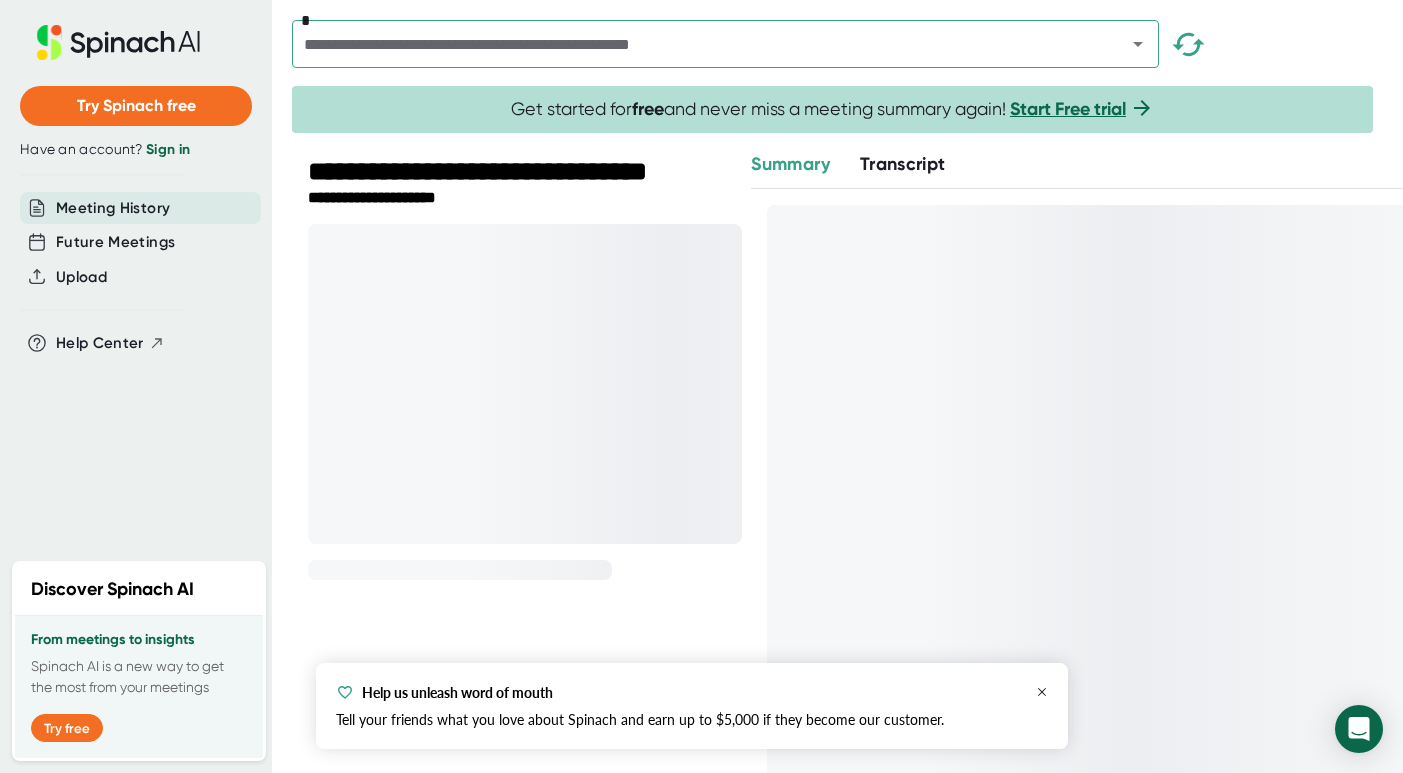 click on "Help us unleash word of mouth Tell your friends what you love about Spinach and earn up to $5,000 if they become our customer." at bounding box center (692, 706) 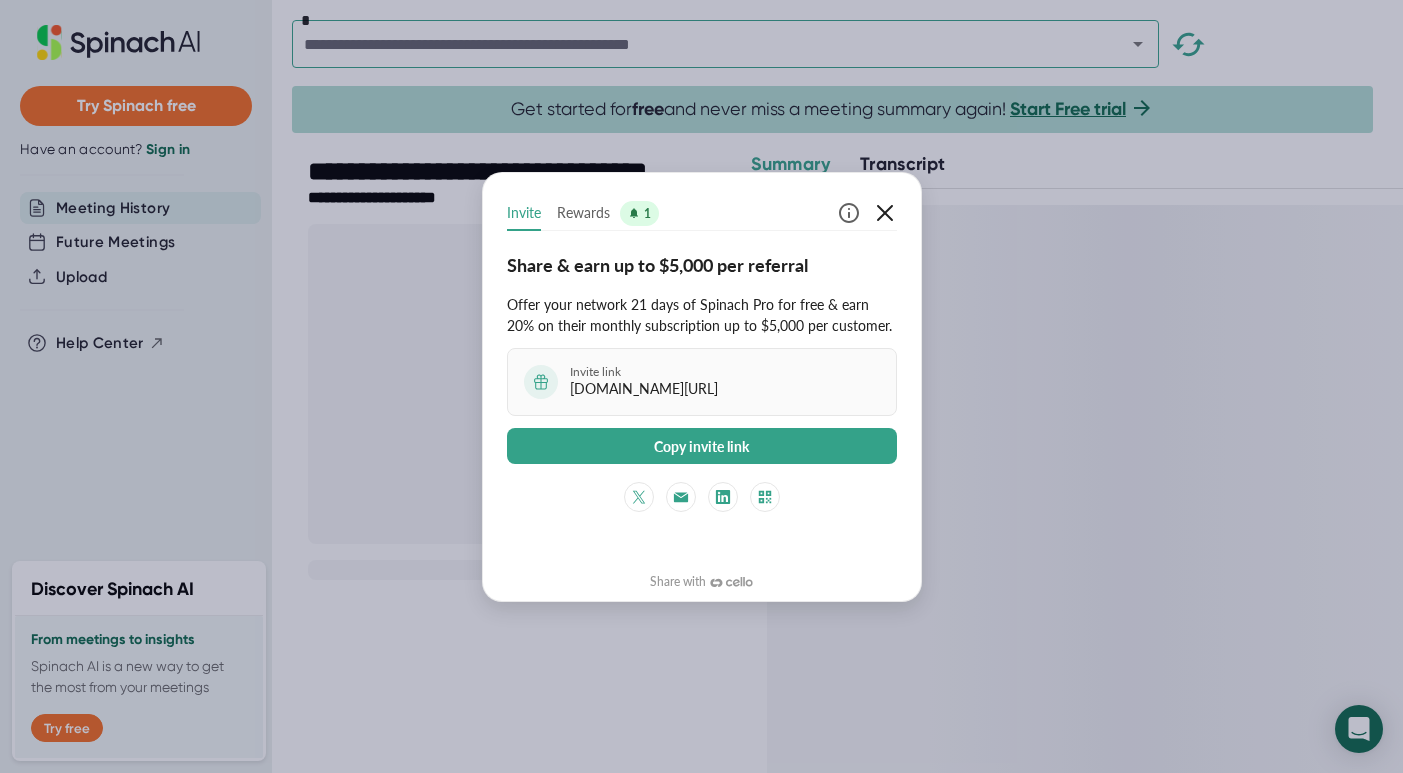 click 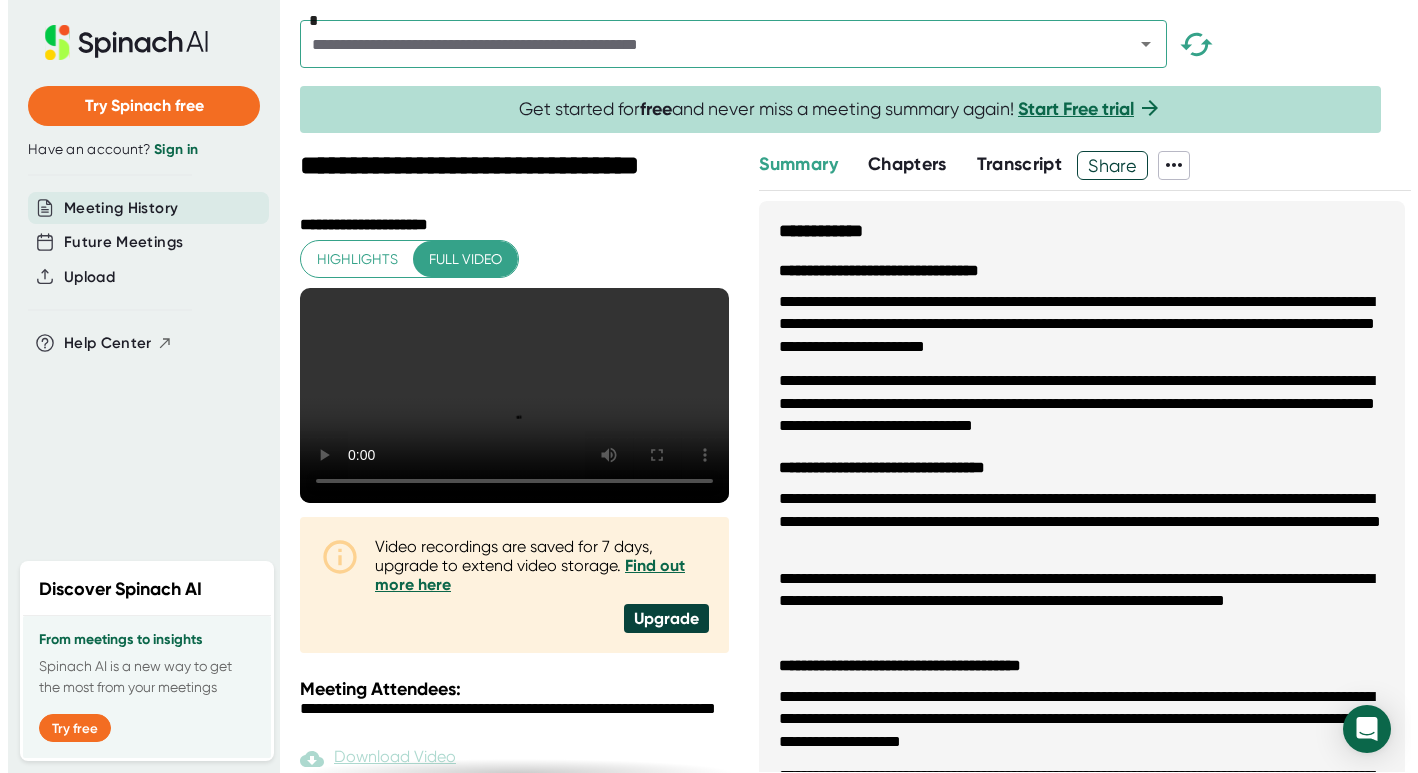 scroll, scrollTop: 0, scrollLeft: 0, axis: both 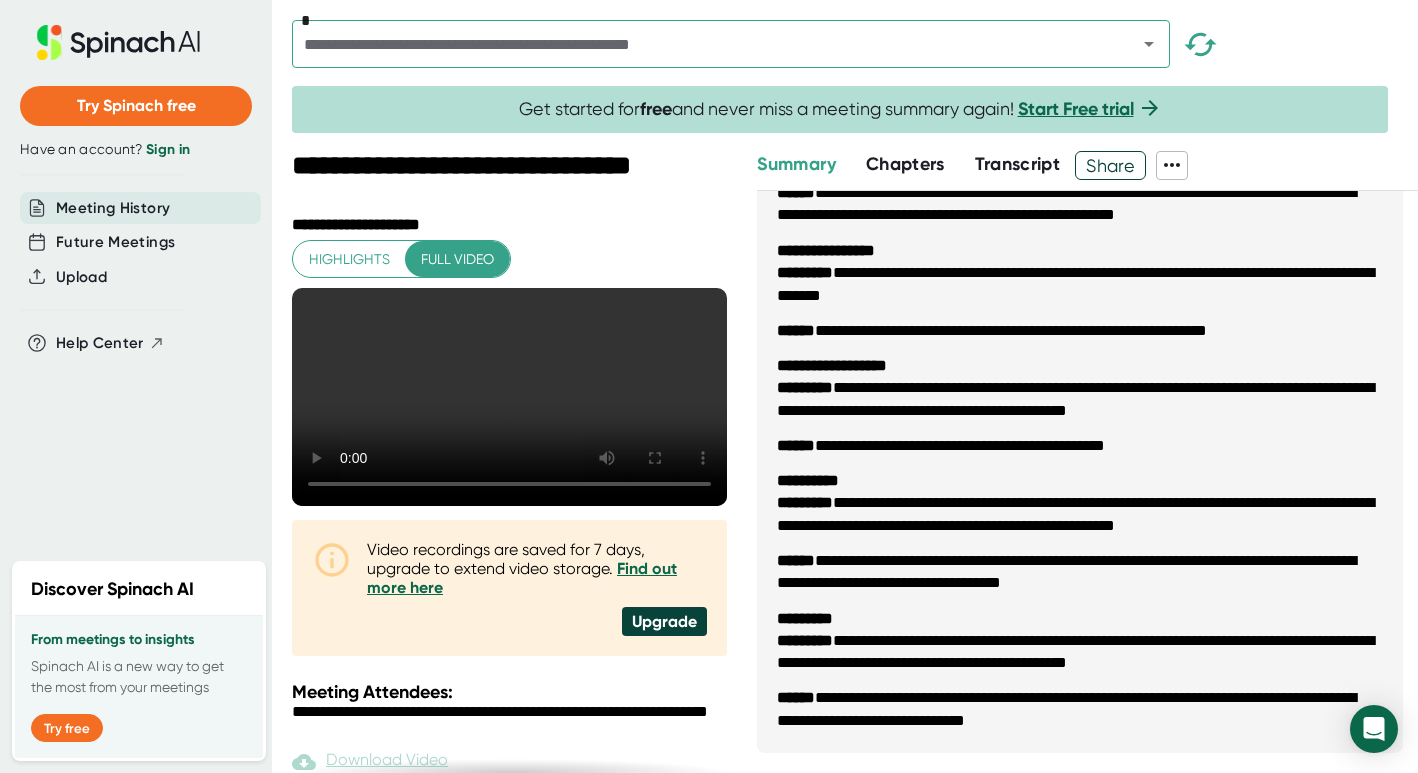click on "Chapters" at bounding box center (905, 164) 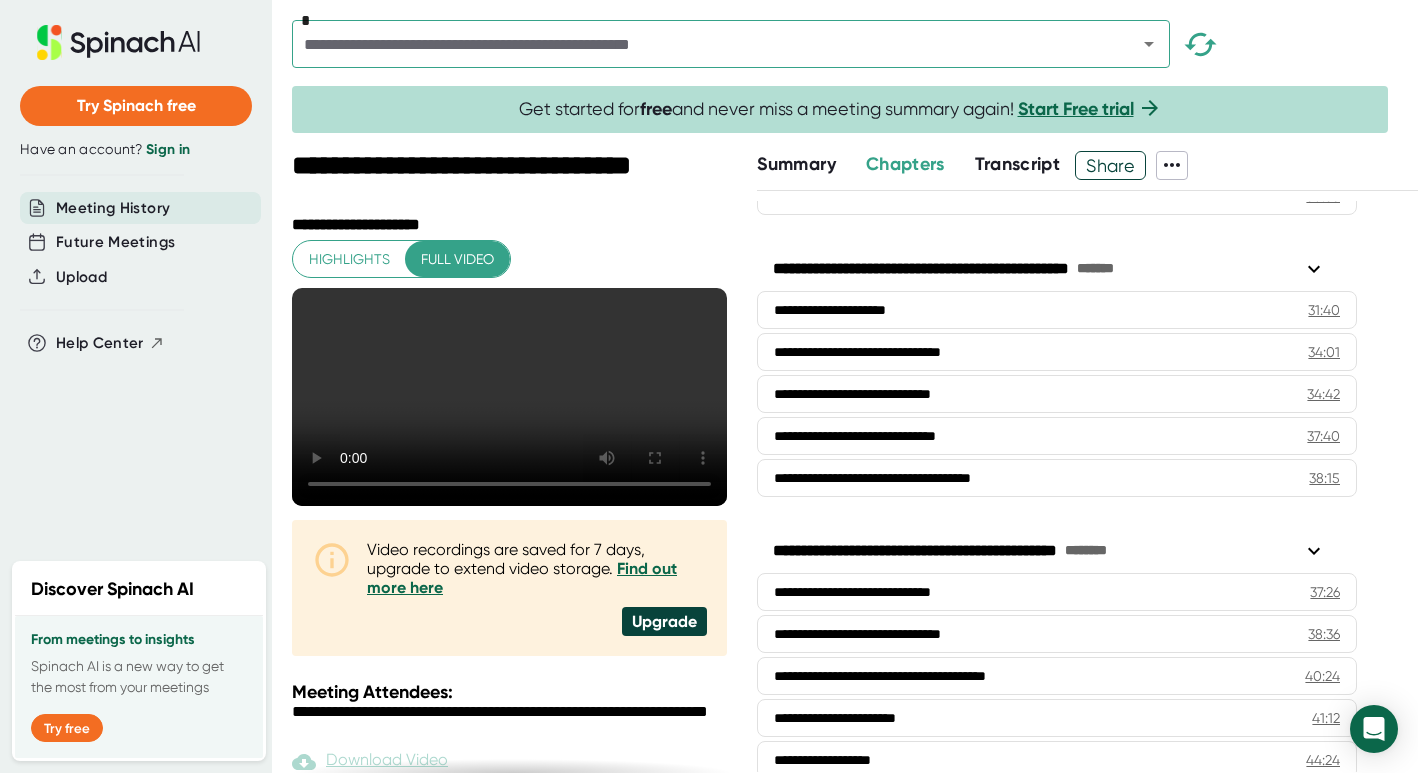 scroll, scrollTop: 1095, scrollLeft: 0, axis: vertical 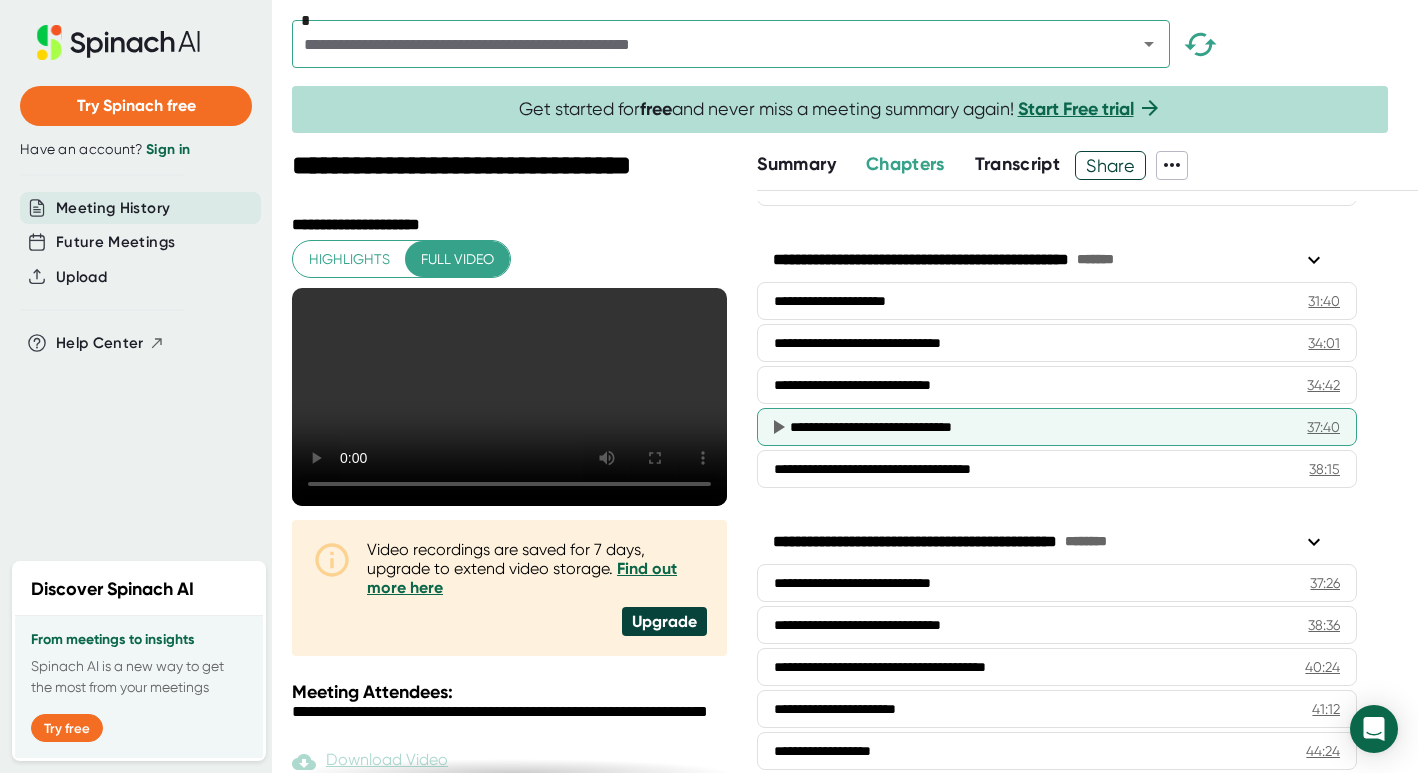 click on "**********" at bounding box center [1032, 427] 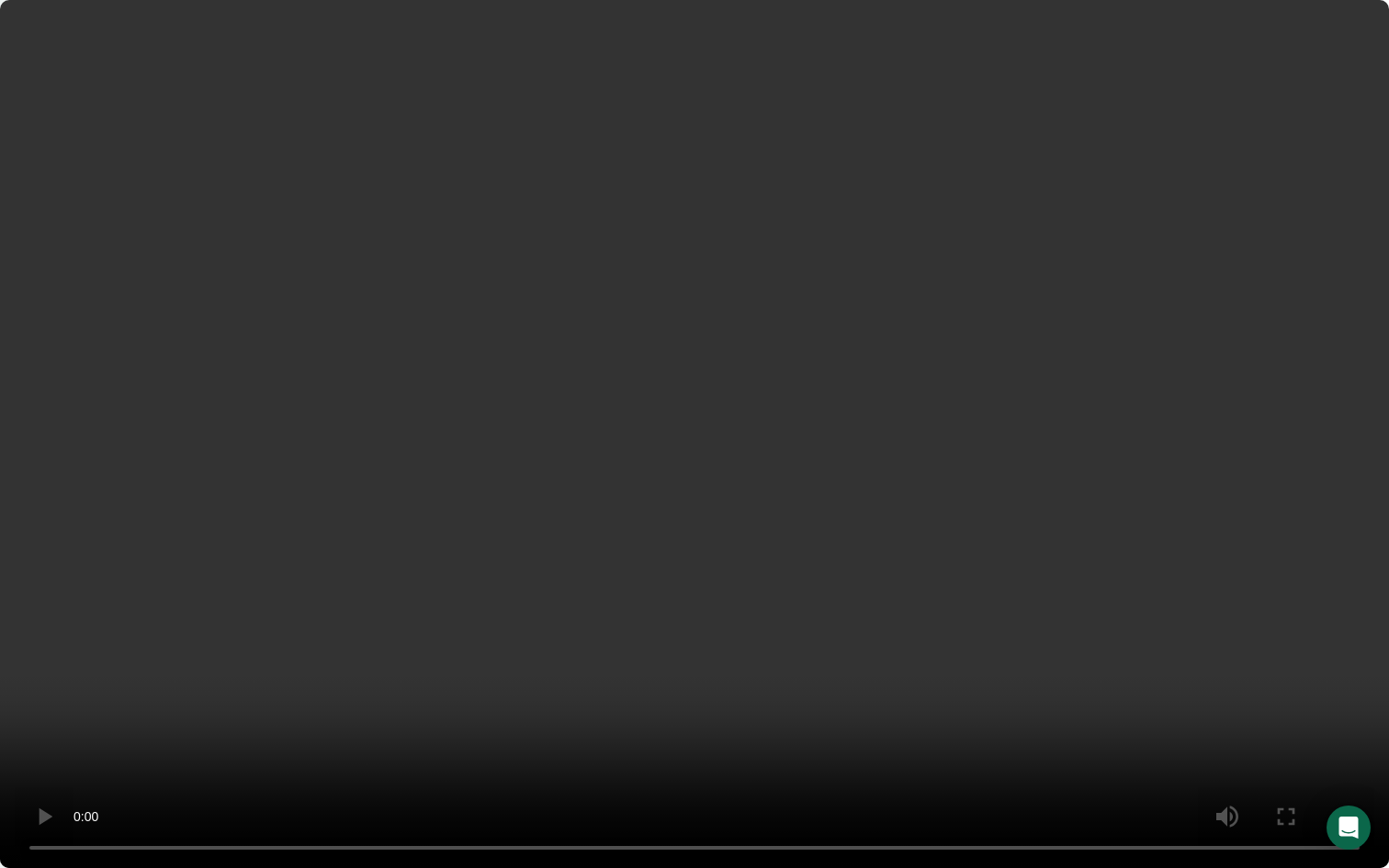 type 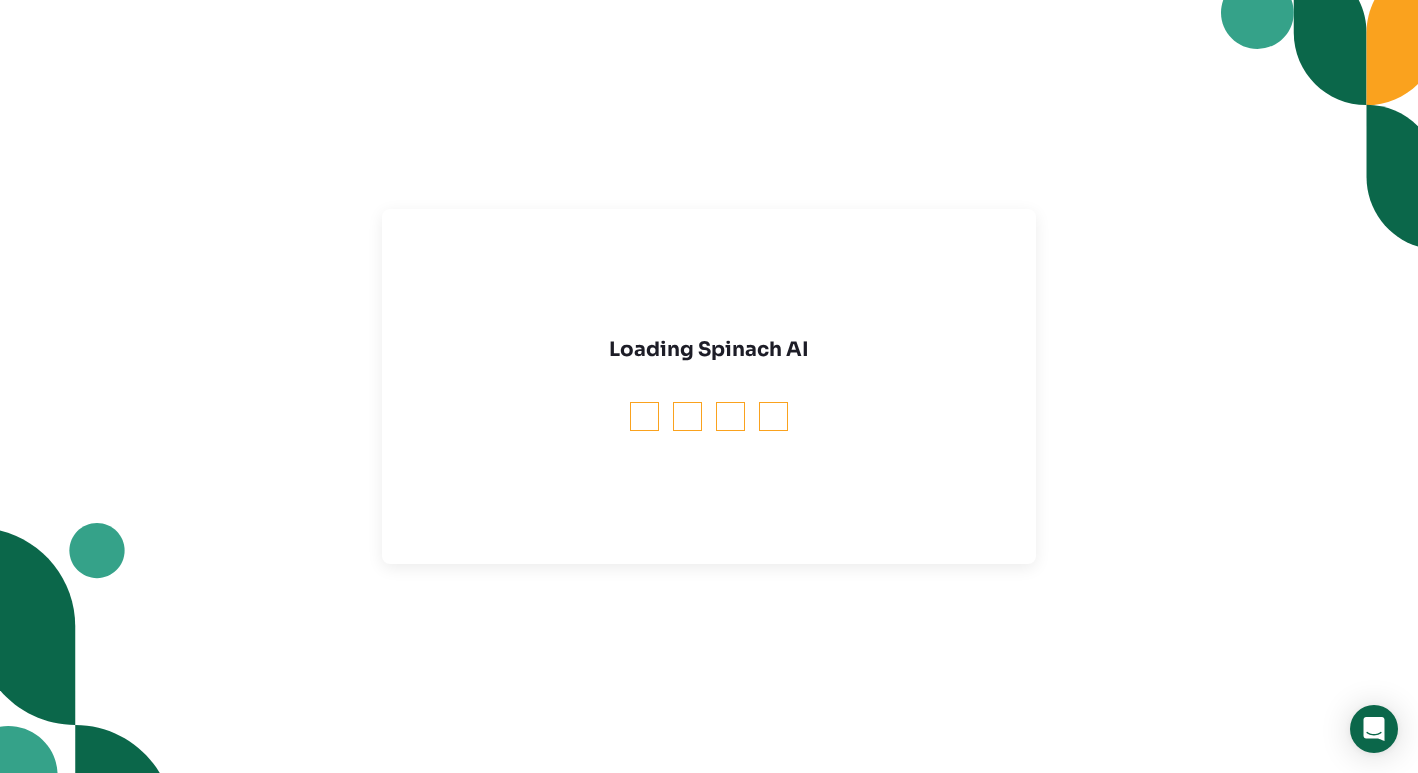 scroll, scrollTop: 0, scrollLeft: 0, axis: both 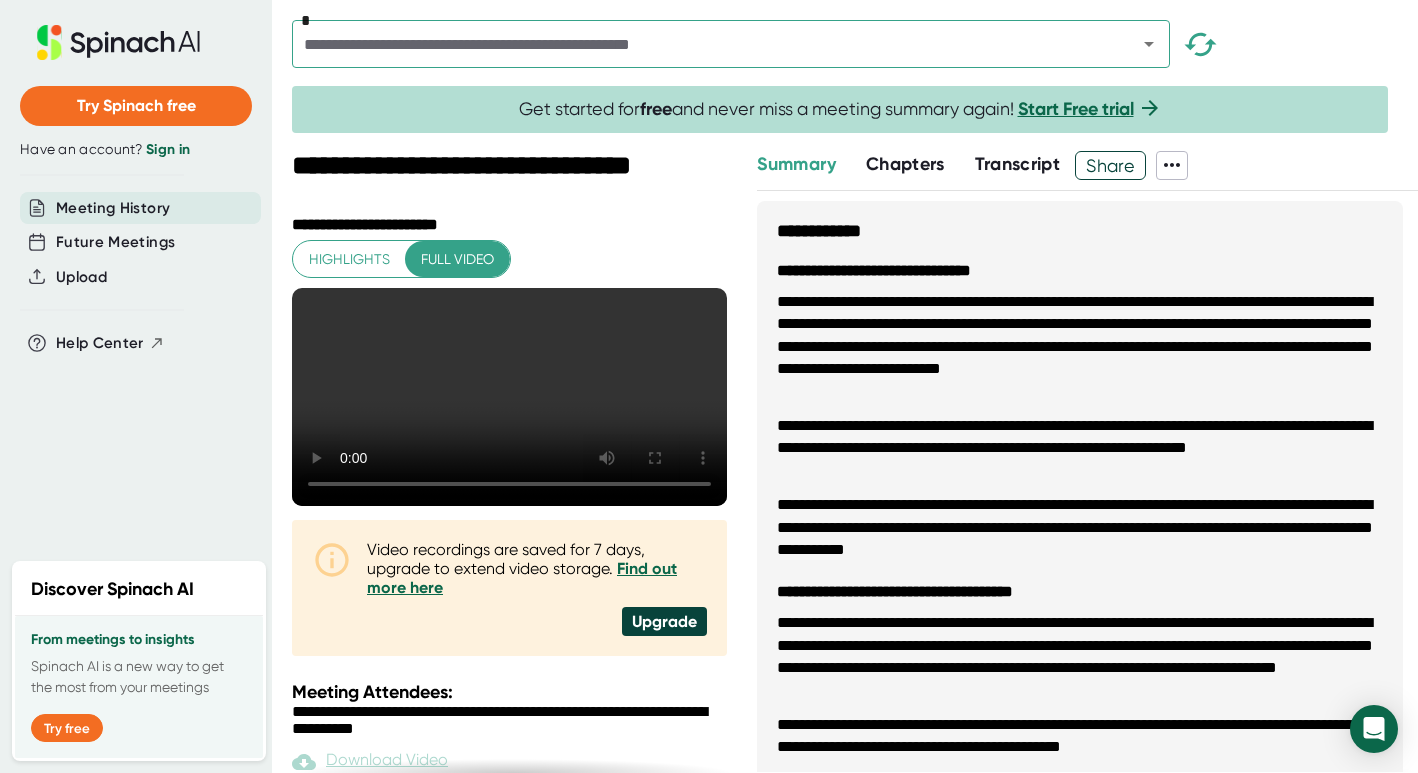 click on "Chapters" at bounding box center (905, 164) 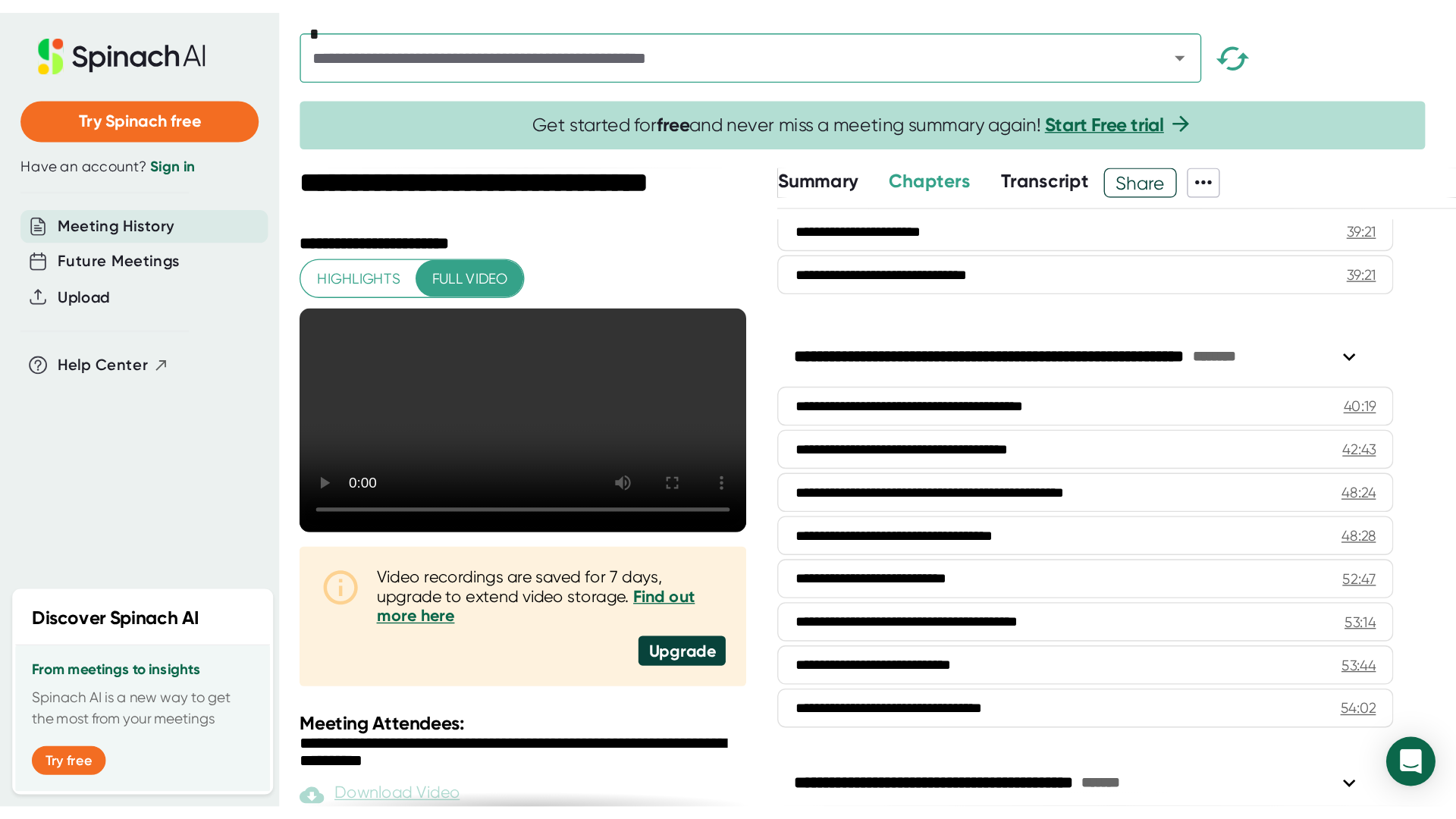 scroll, scrollTop: 1097, scrollLeft: 0, axis: vertical 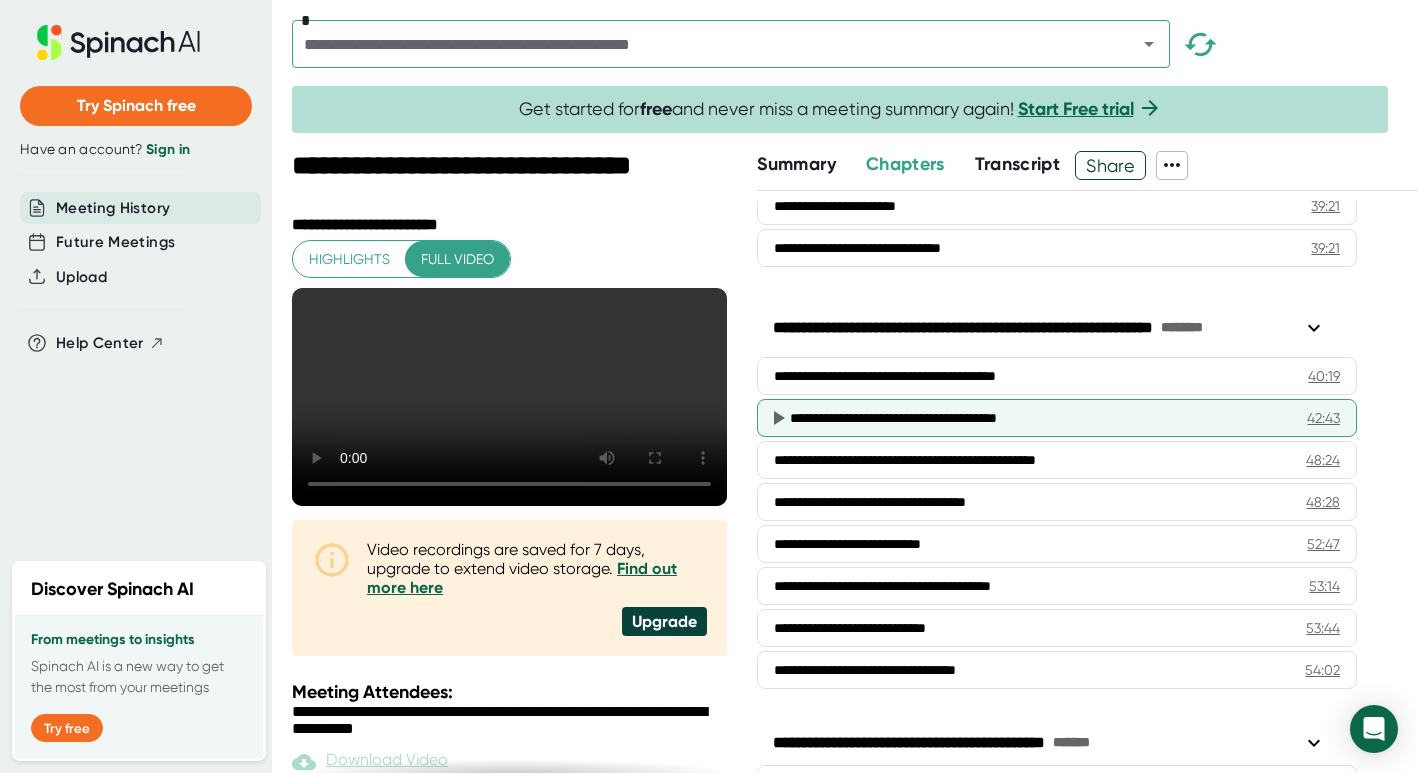 click on "**********" at bounding box center [1032, 418] 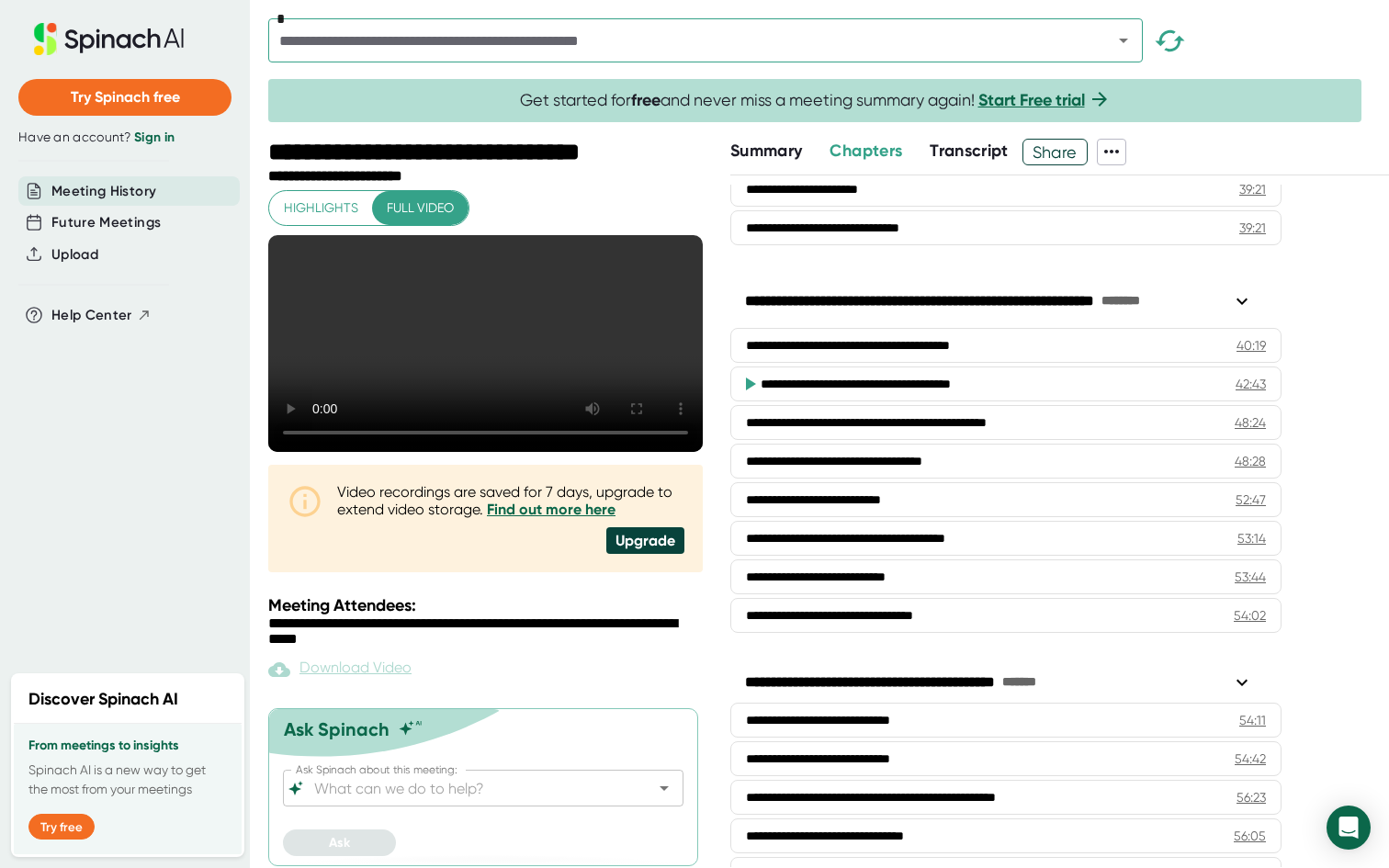 type 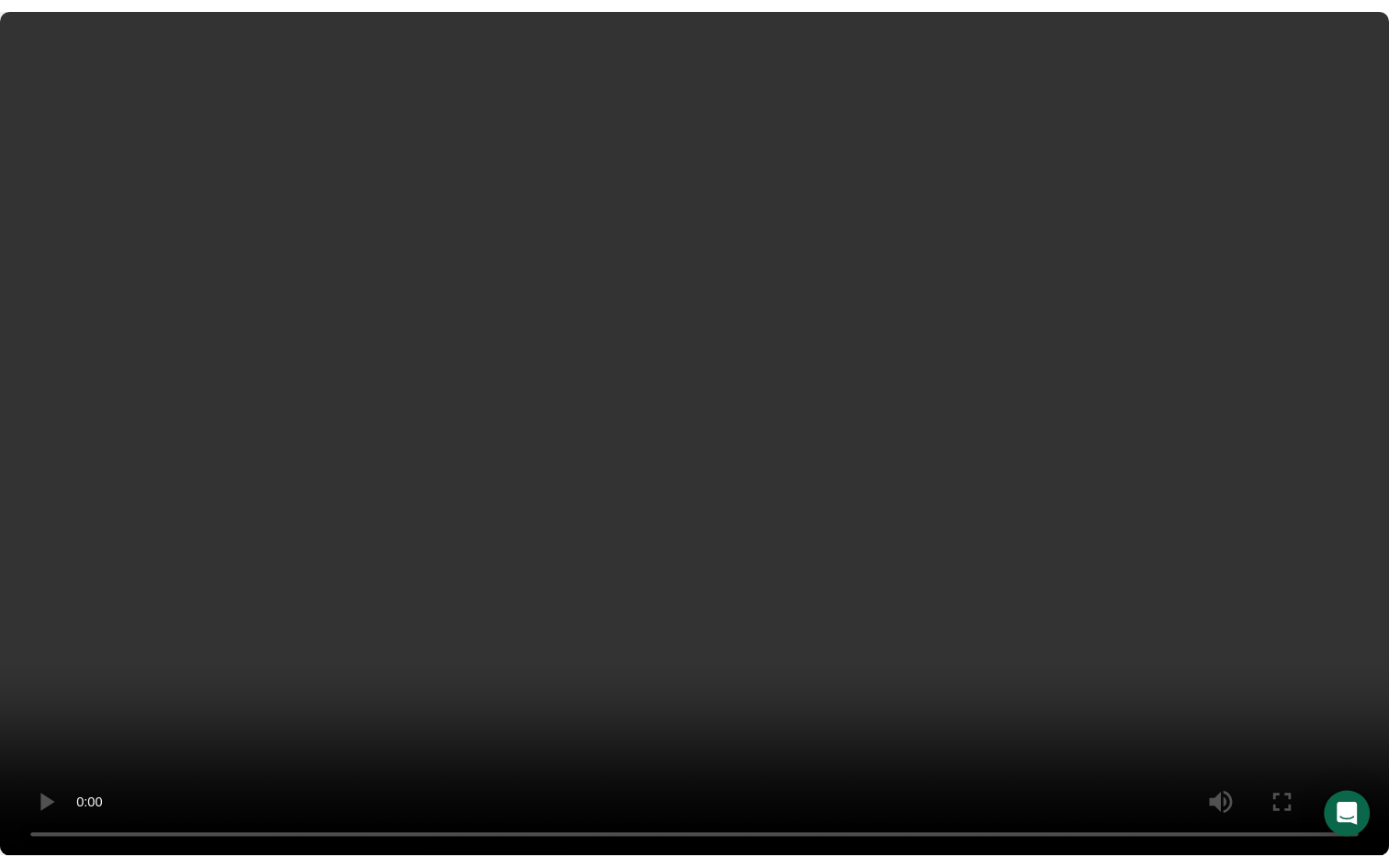 scroll, scrollTop: 1328, scrollLeft: 0, axis: vertical 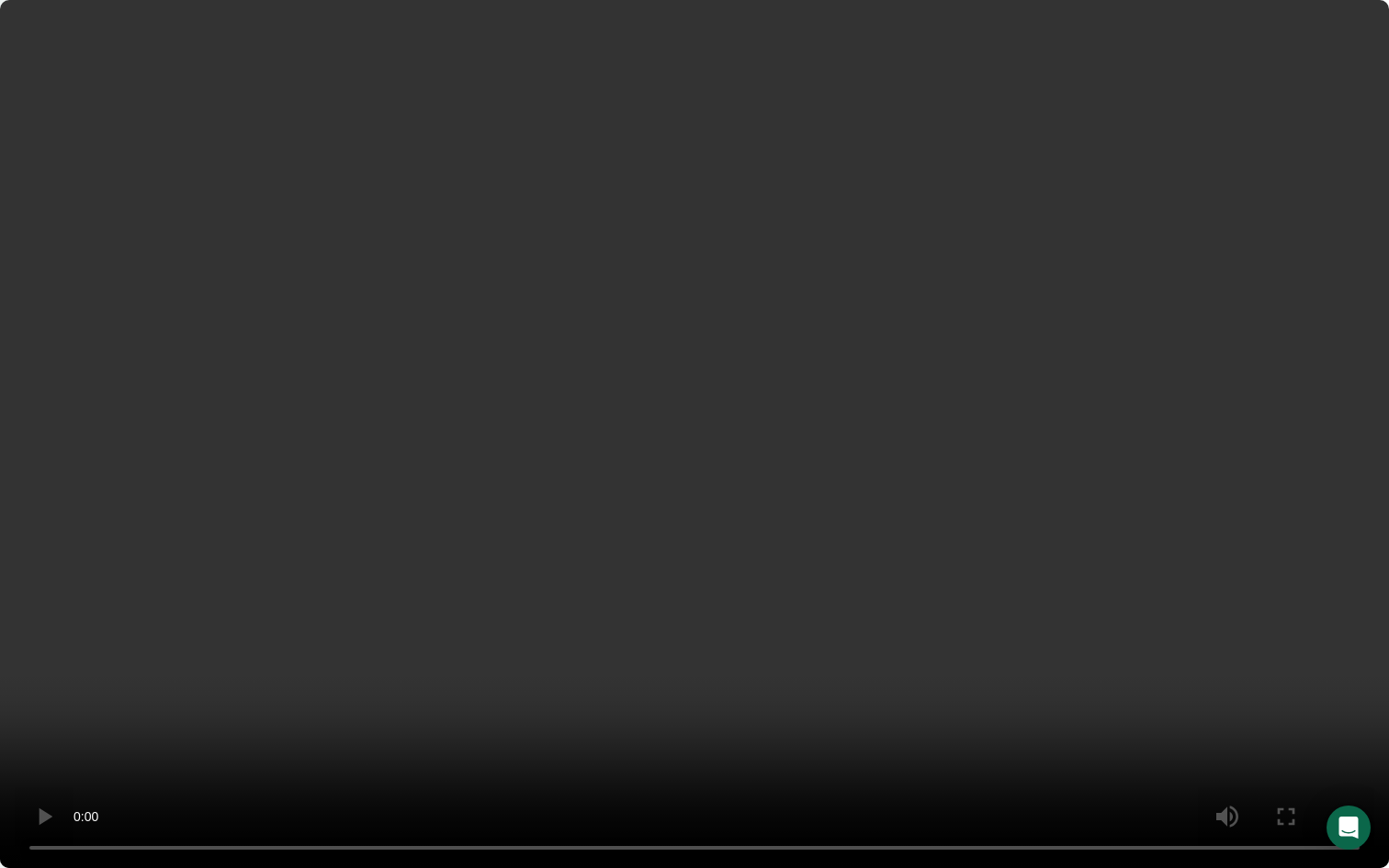 click at bounding box center (694, 434) 